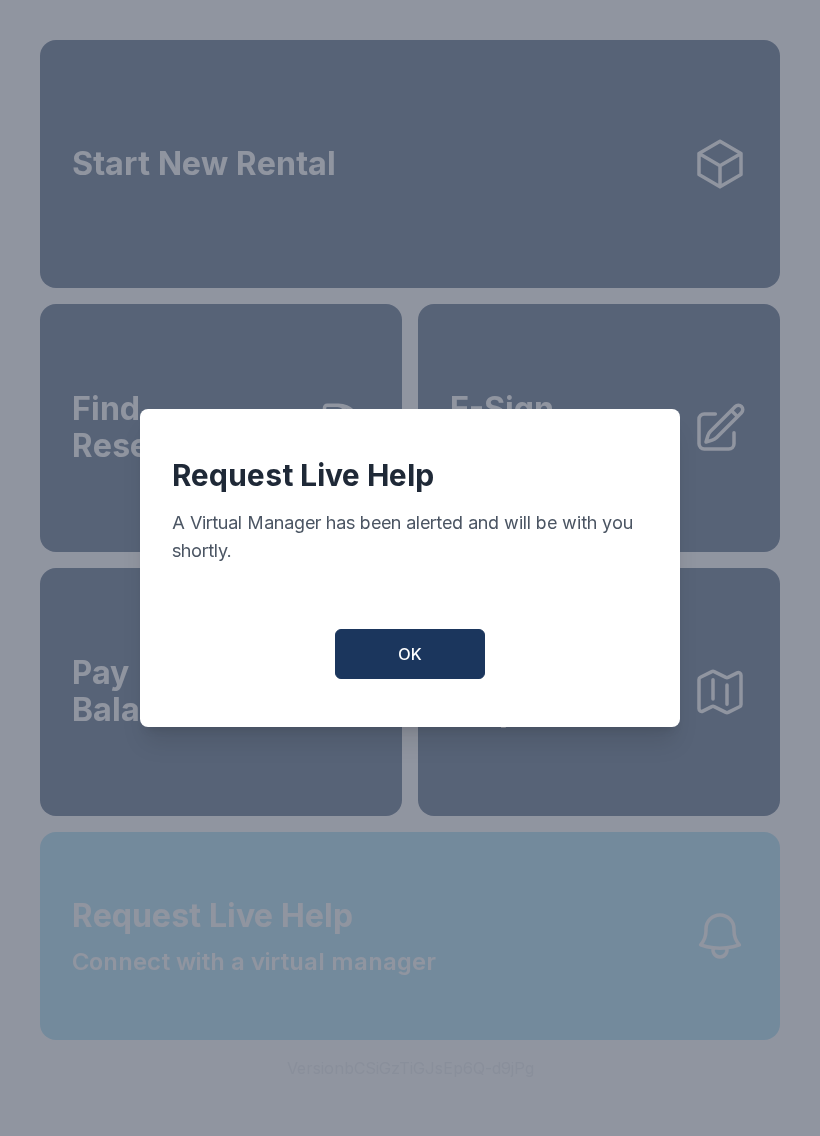scroll, scrollTop: 0, scrollLeft: 0, axis: both 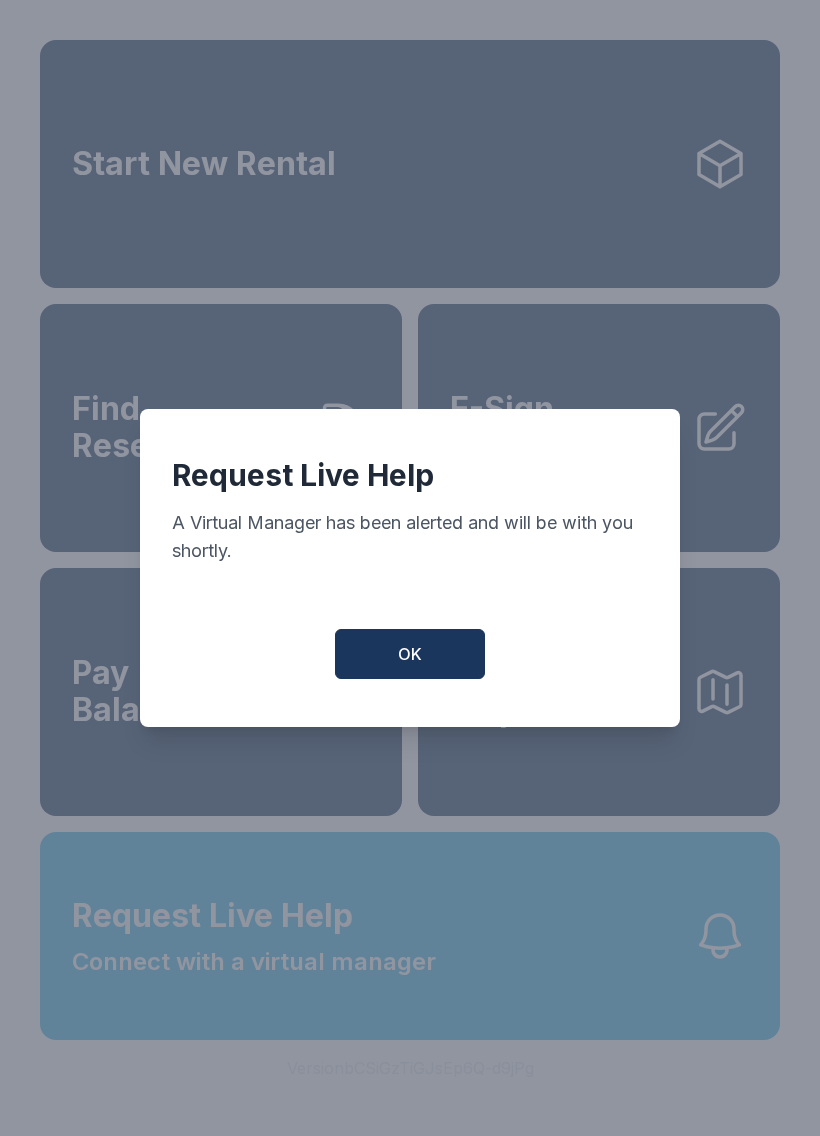 click on "OK" at bounding box center (410, 654) 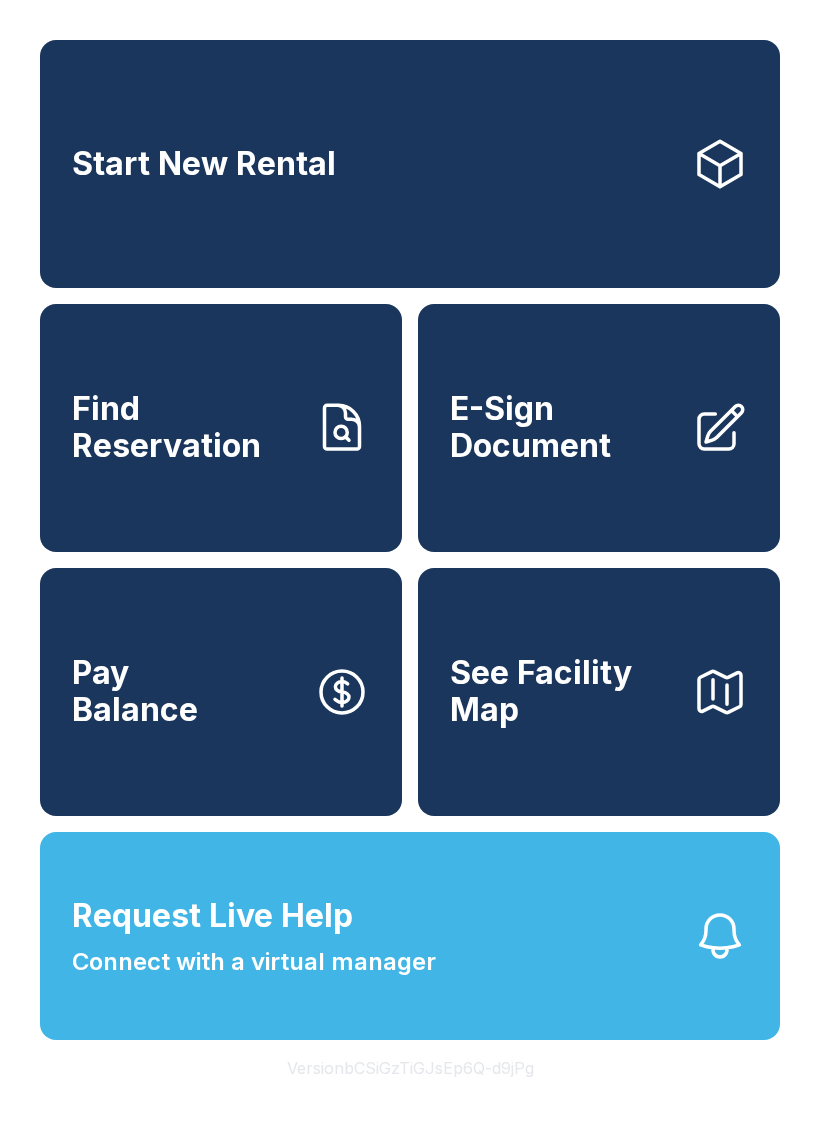 click on "E-Sign Document" at bounding box center [599, 428] 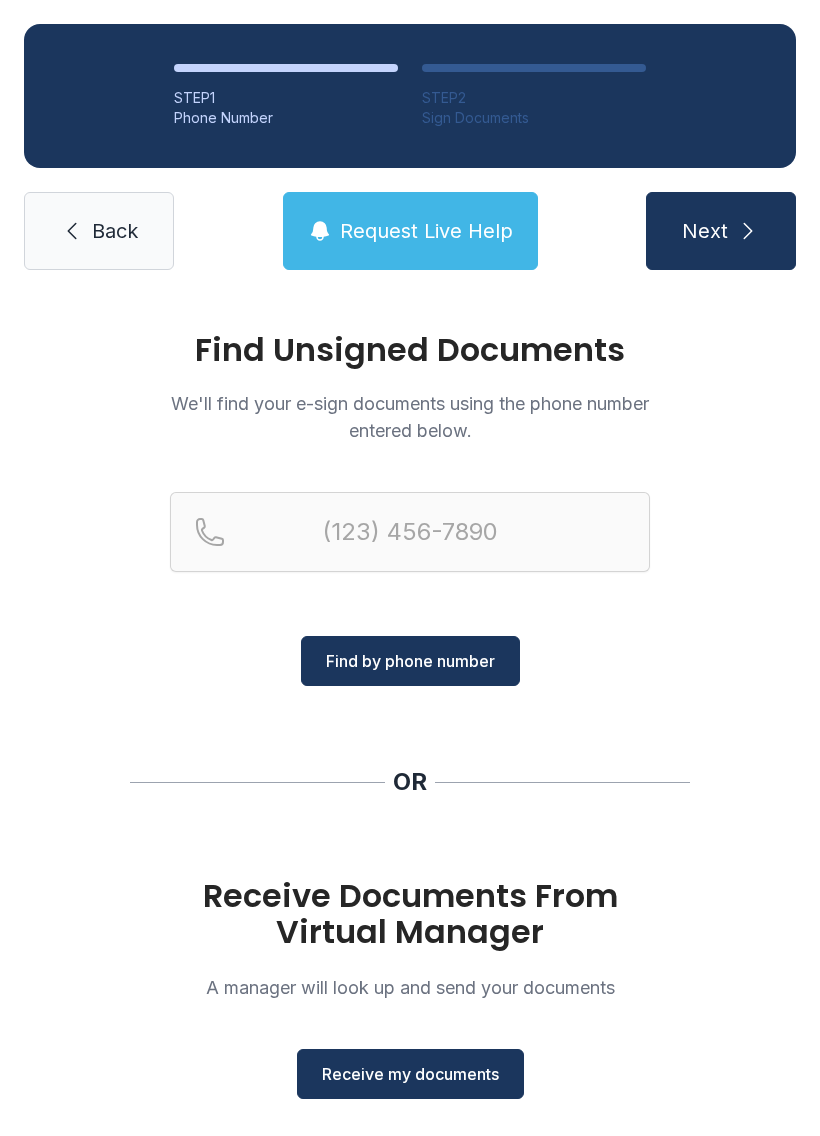 click on "Receive my documents" at bounding box center (410, 1074) 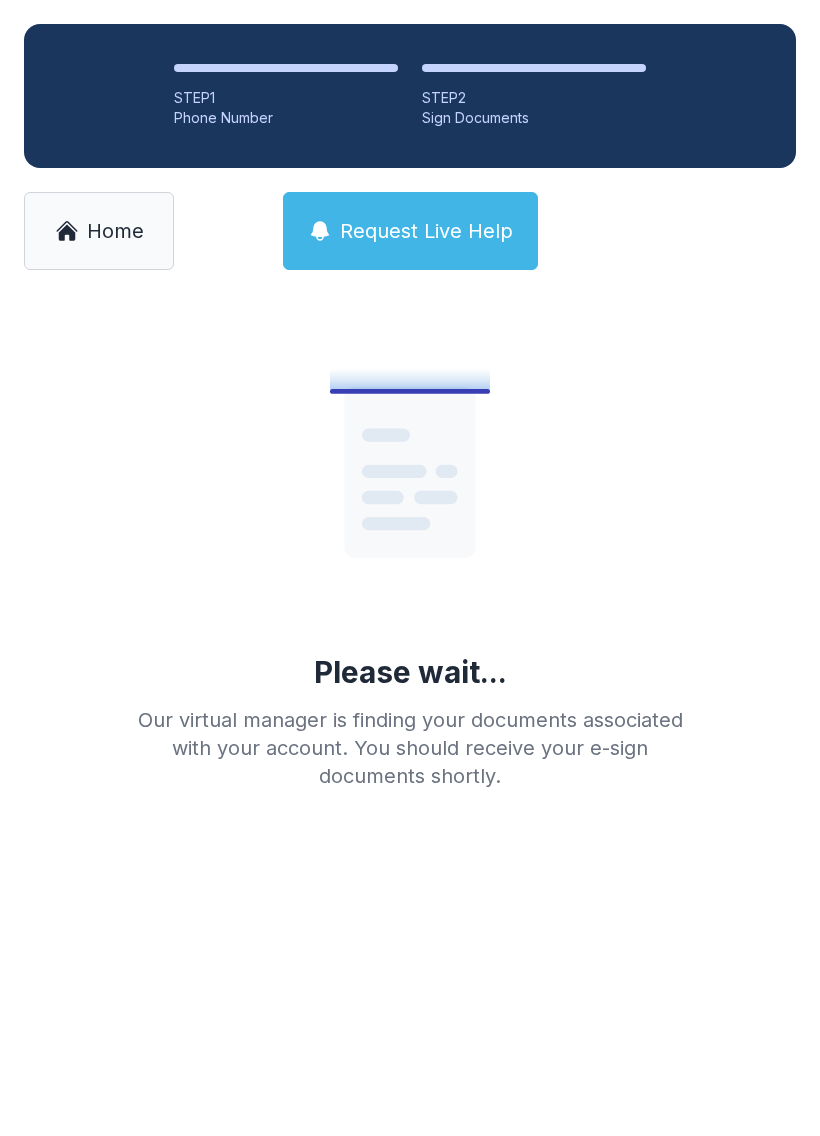 click on "Home" at bounding box center [115, 231] 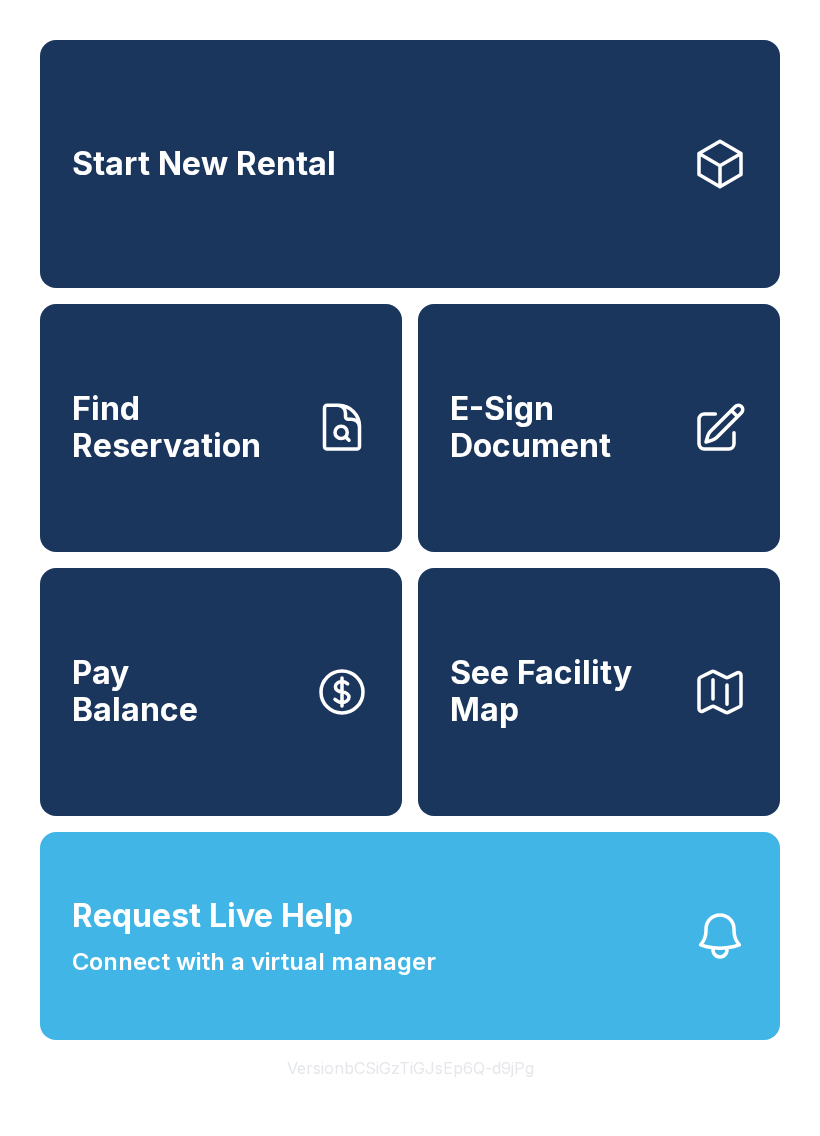 click on "E-Sign Document" at bounding box center (563, 427) 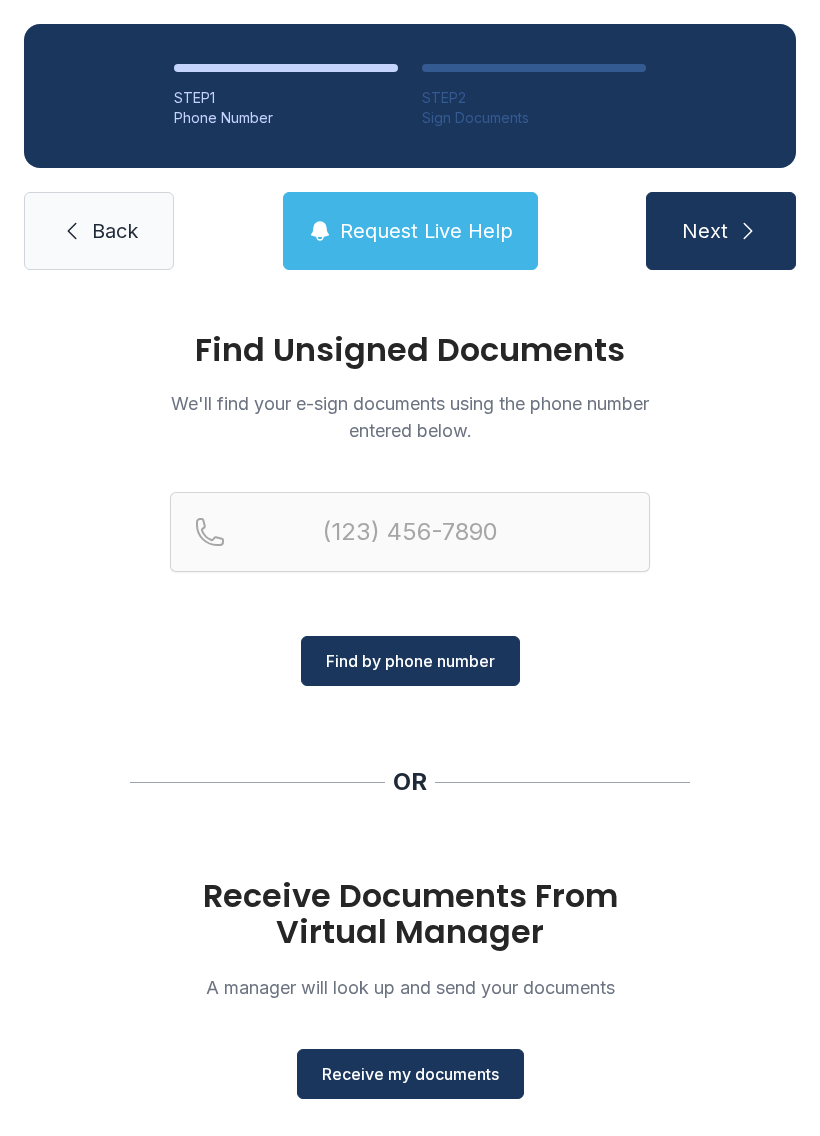 click on "Back" at bounding box center (99, 231) 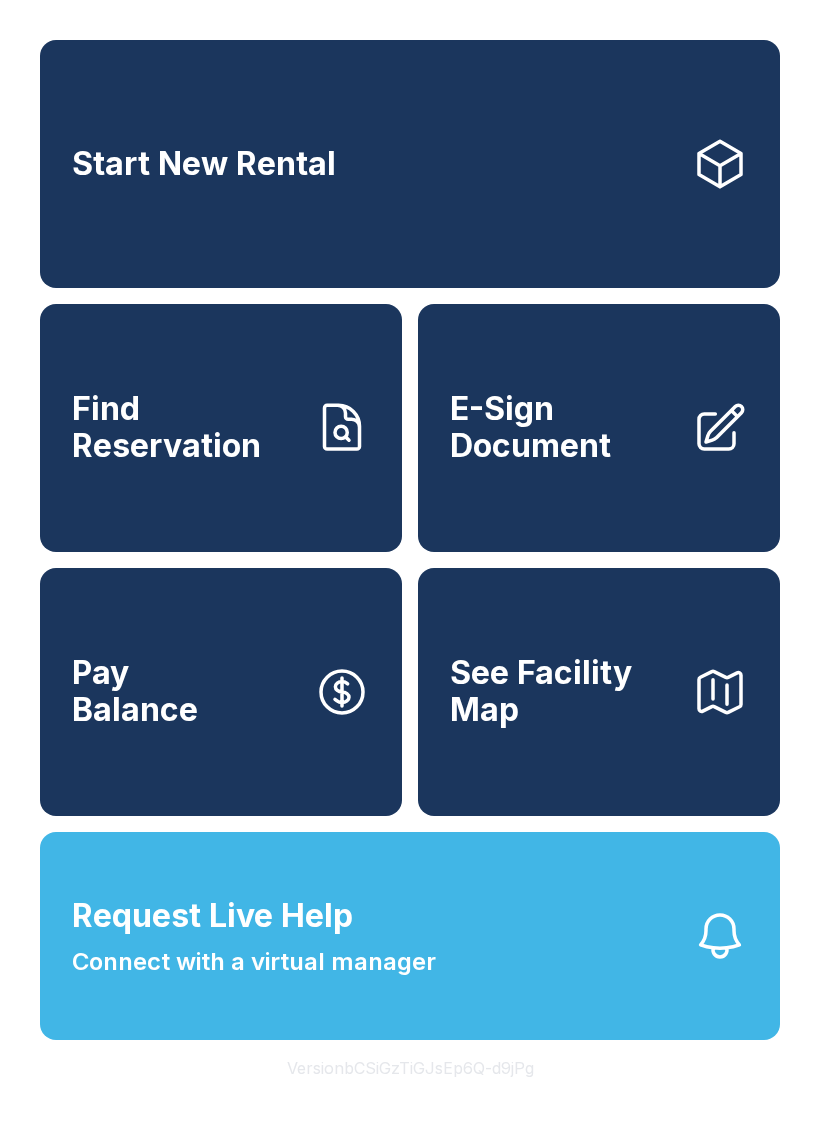 click on "Find Reservation" at bounding box center (221, 428) 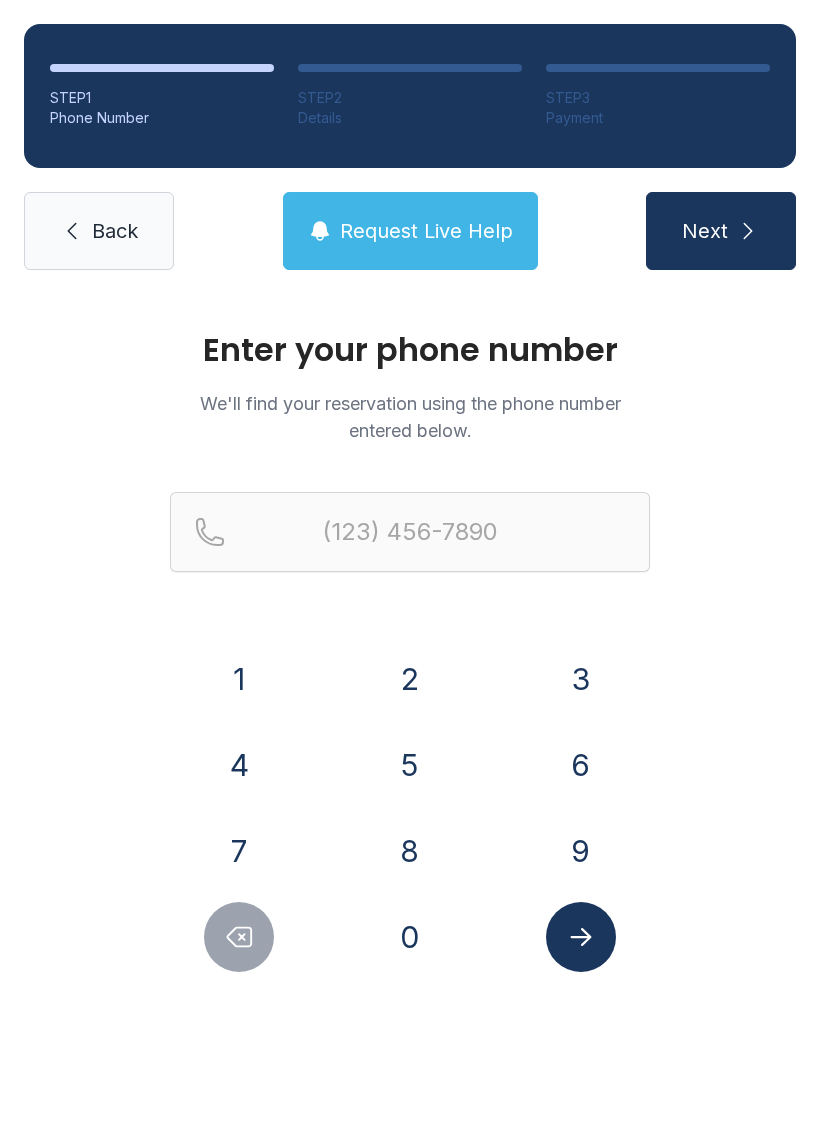 click on "7" at bounding box center (239, 851) 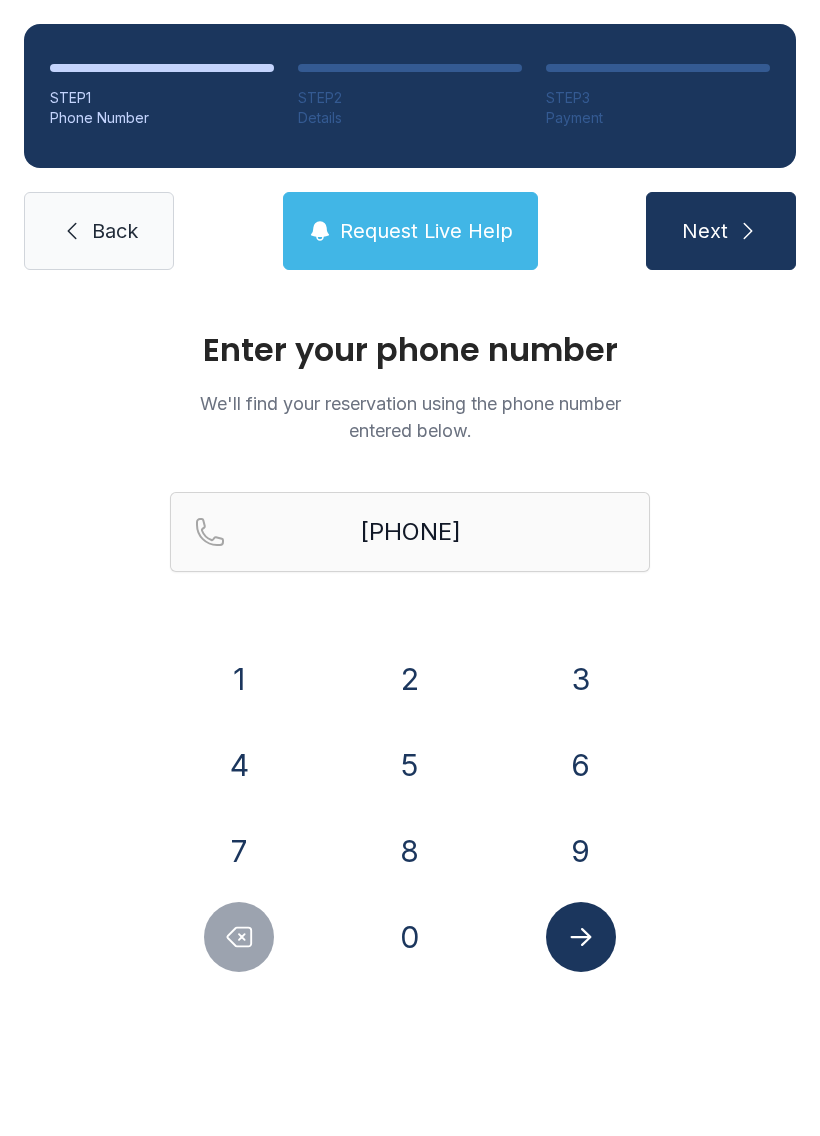 click on "6" at bounding box center [239, 679] 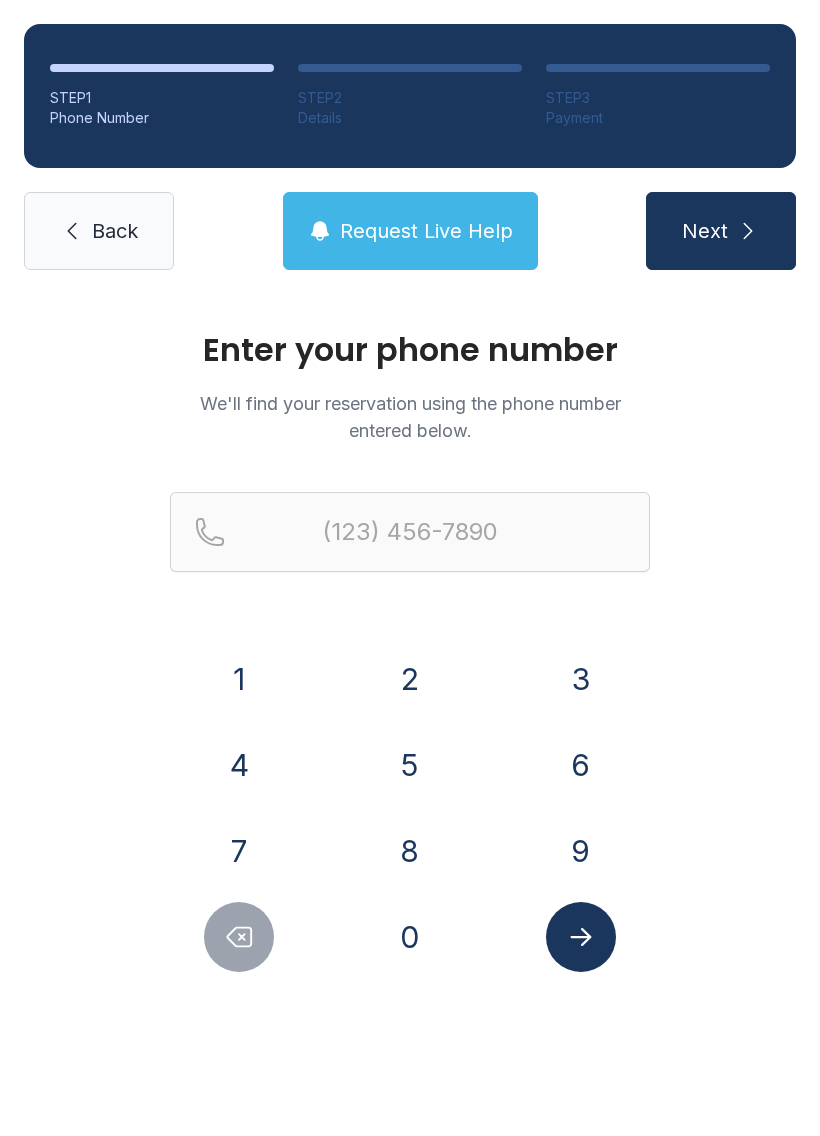 click at bounding box center (239, 937) 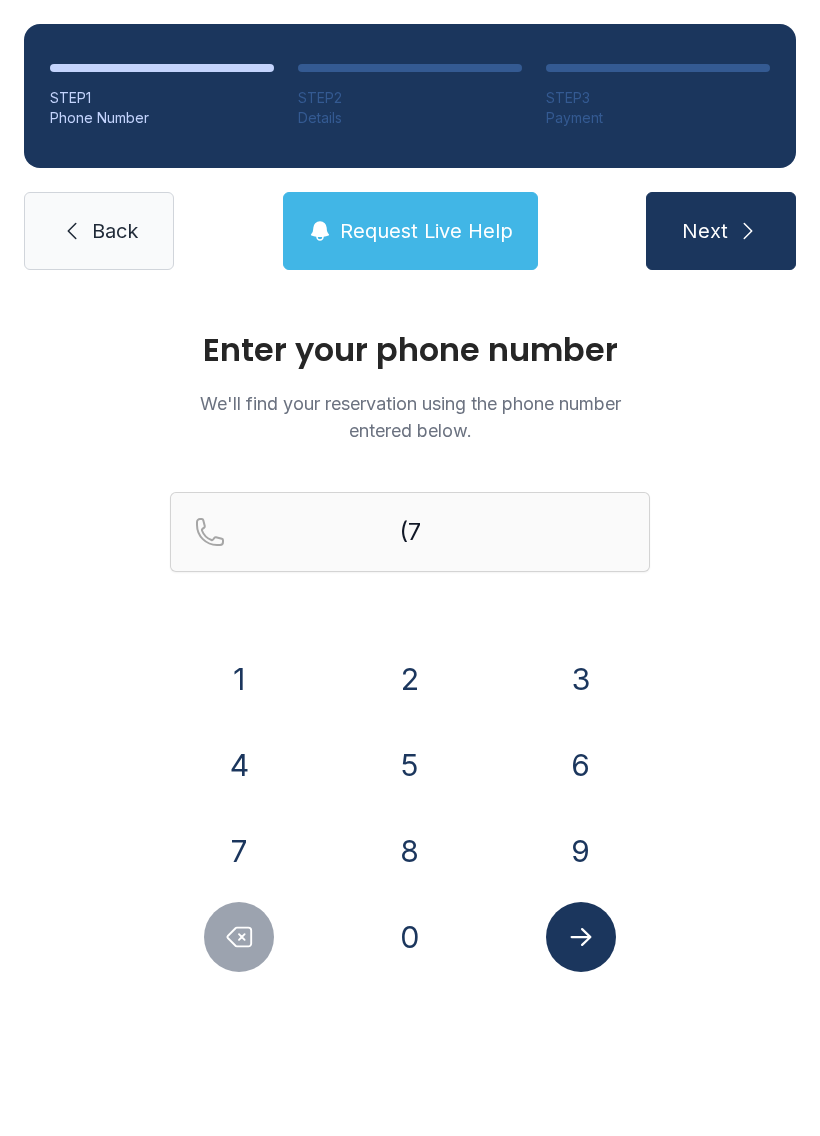 click on "0" at bounding box center [239, 679] 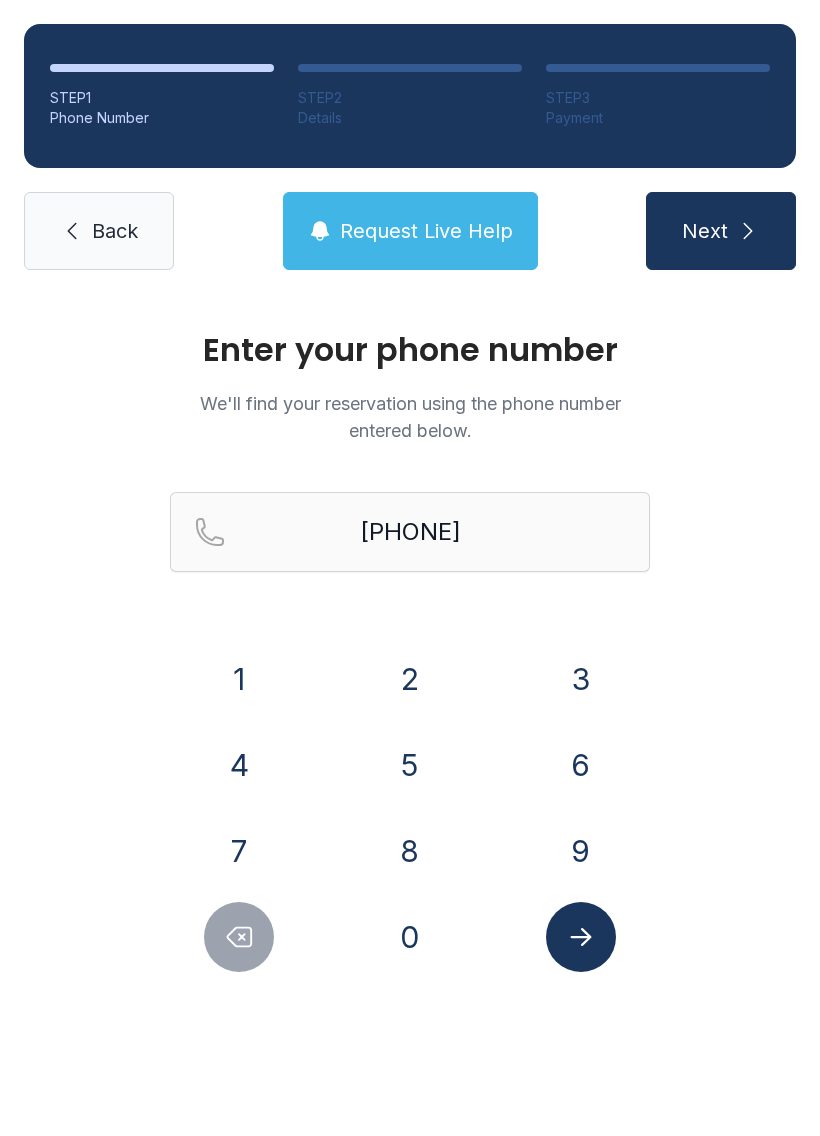 click on "6" at bounding box center (239, 679) 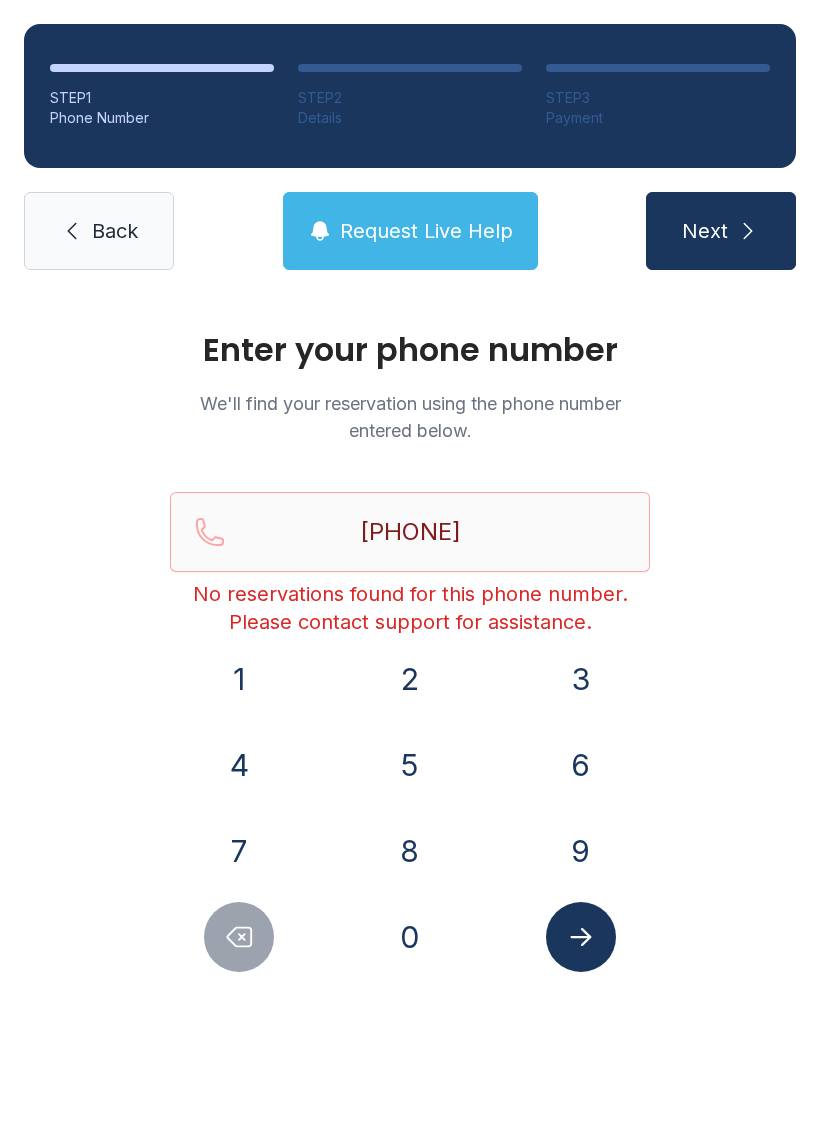 click at bounding box center (581, 937) 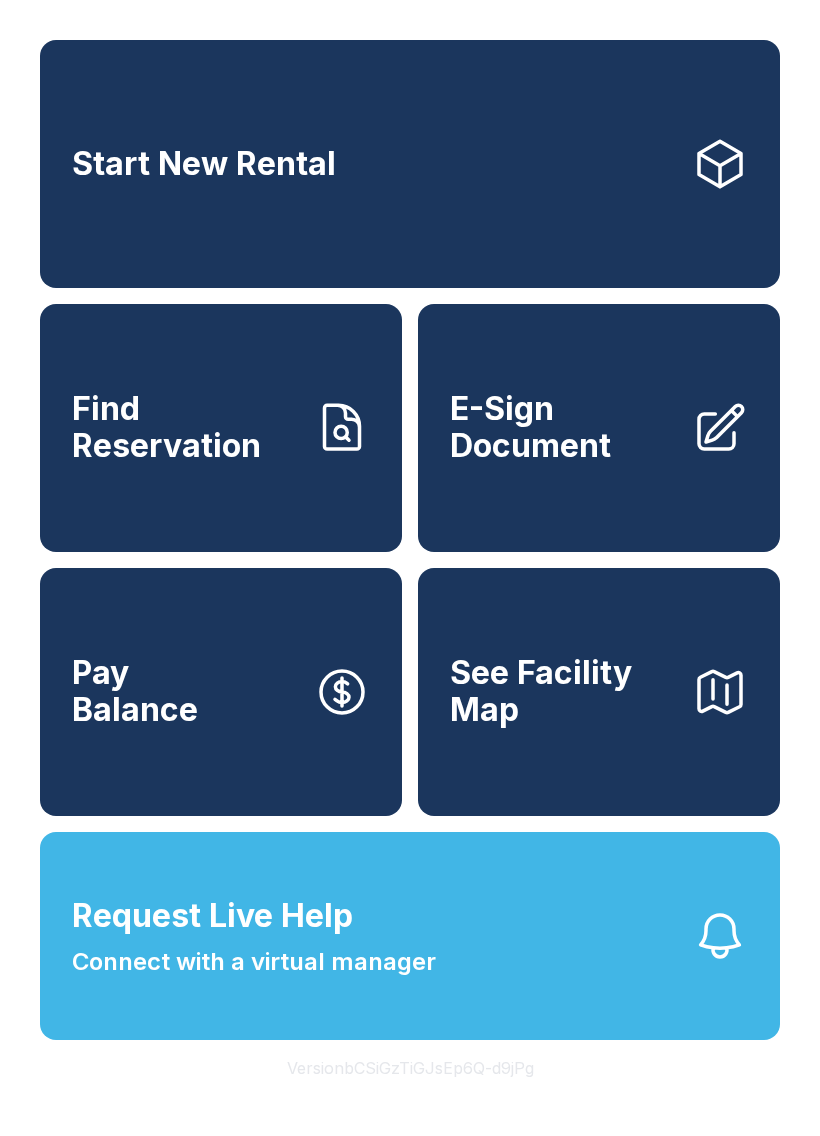 click on "E-Sign Document" at bounding box center [563, 427] 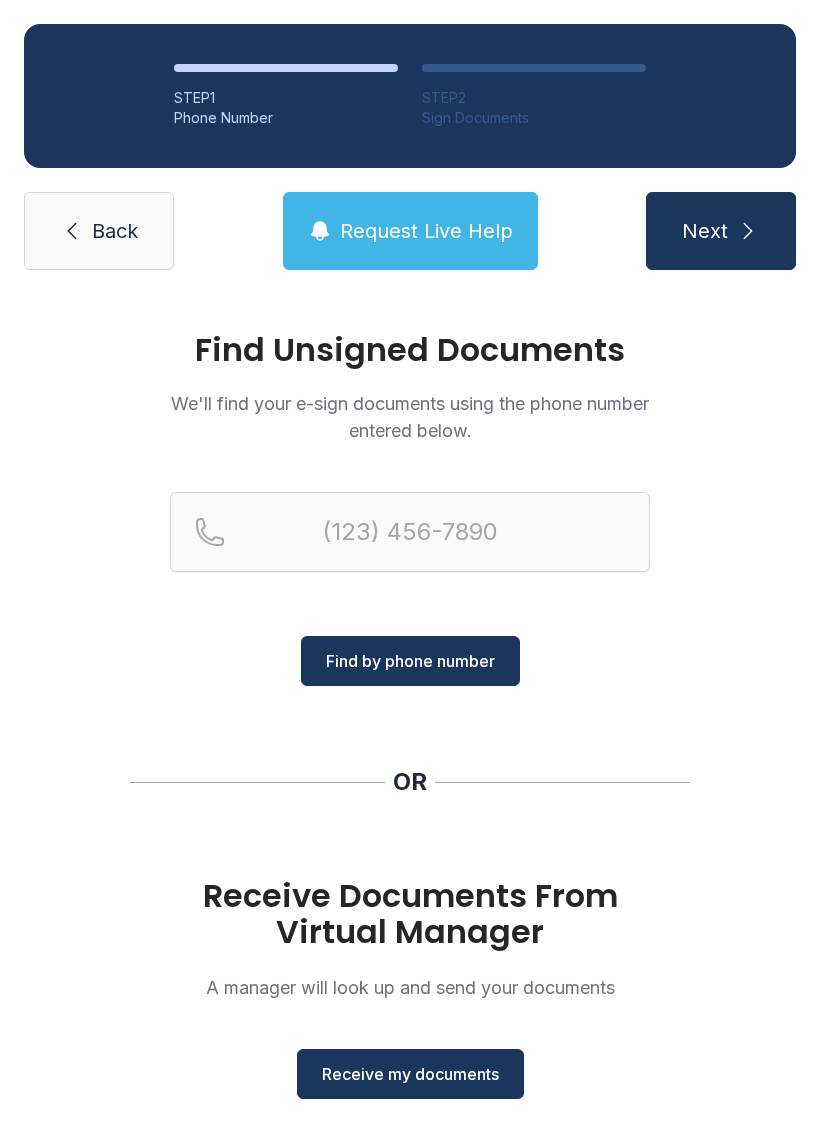 click on "Receive my documents" at bounding box center [410, 1074] 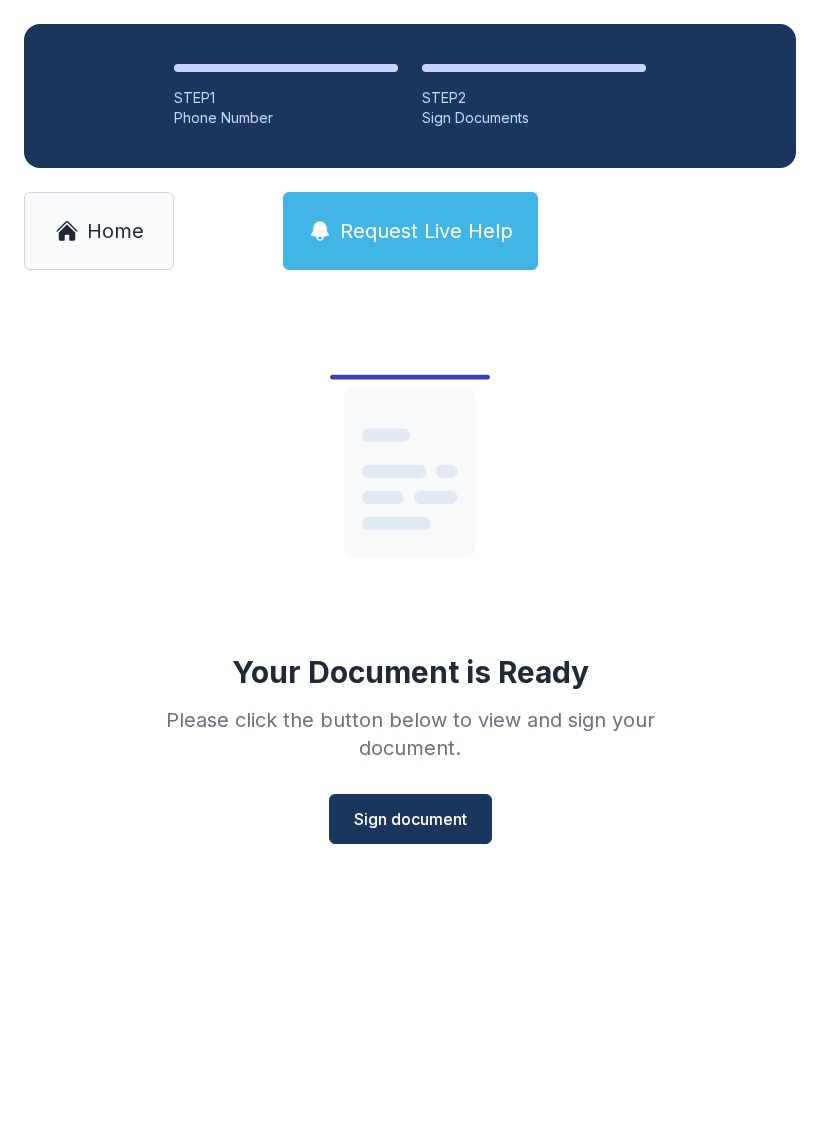 click on "Sign document" at bounding box center [410, 819] 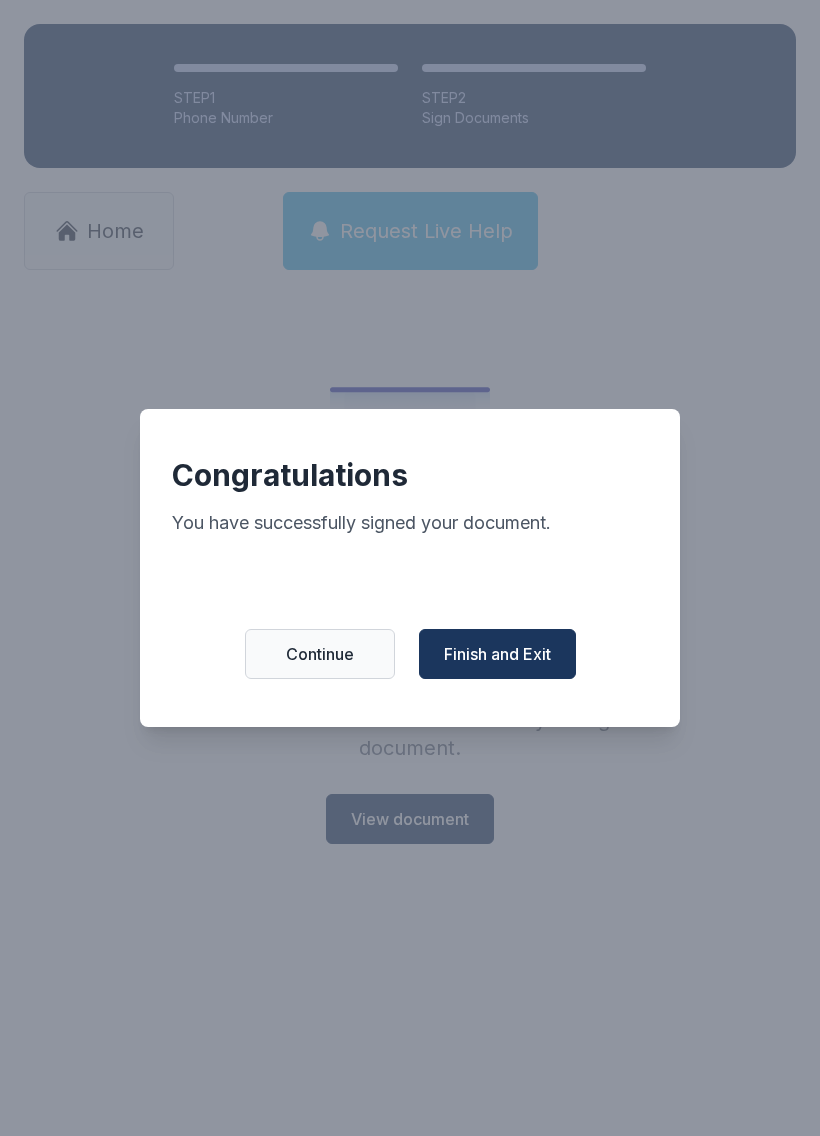click on "Finish and Exit" at bounding box center (497, 654) 